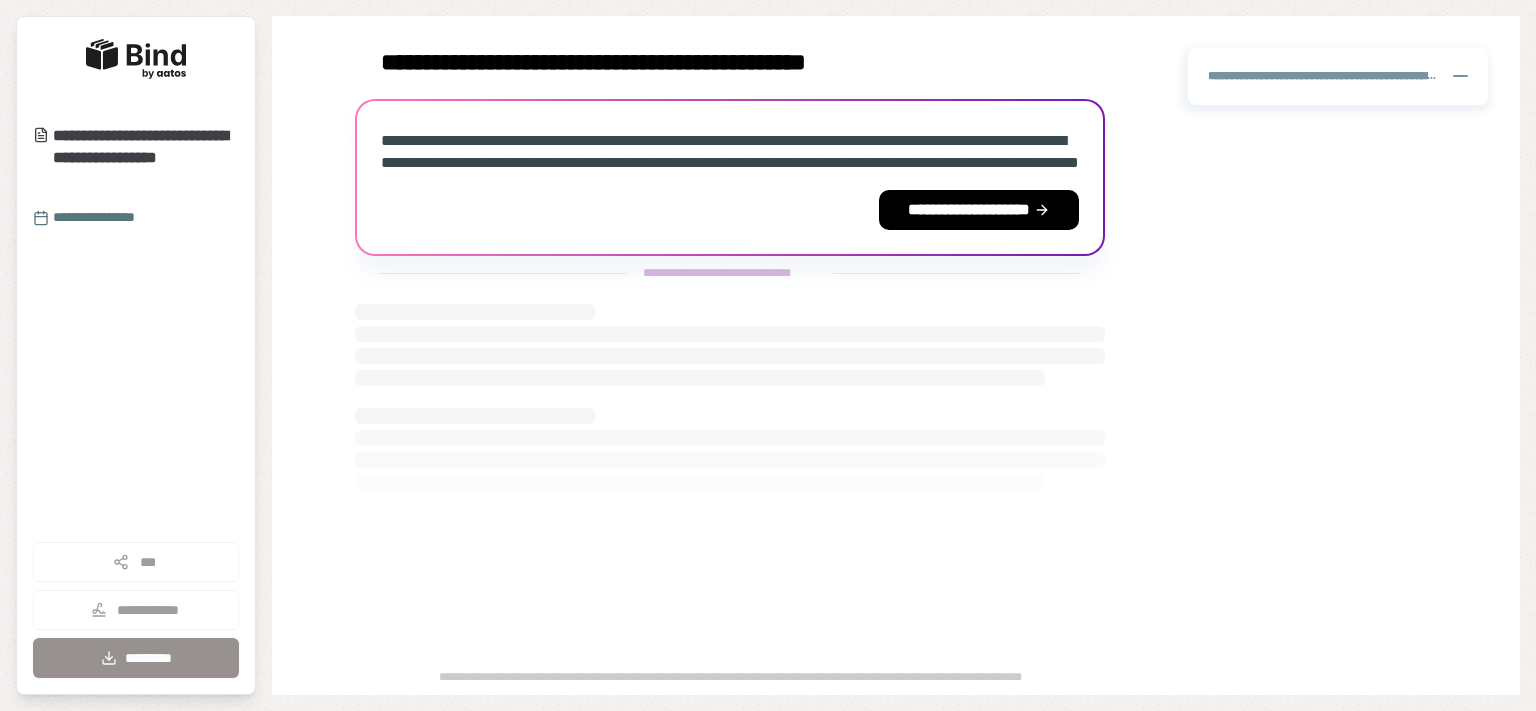 scroll, scrollTop: 0, scrollLeft: 0, axis: both 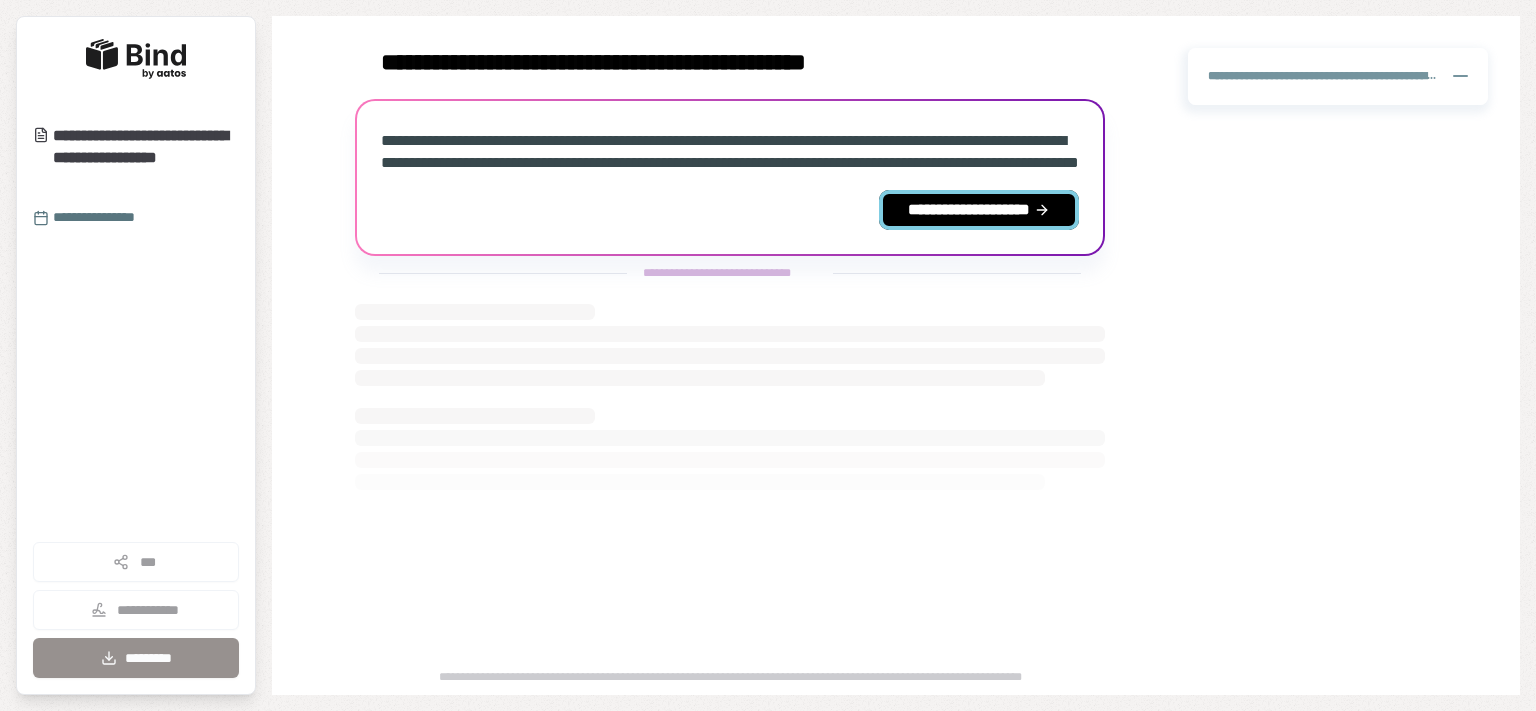 click on "**********" at bounding box center (979, 210) 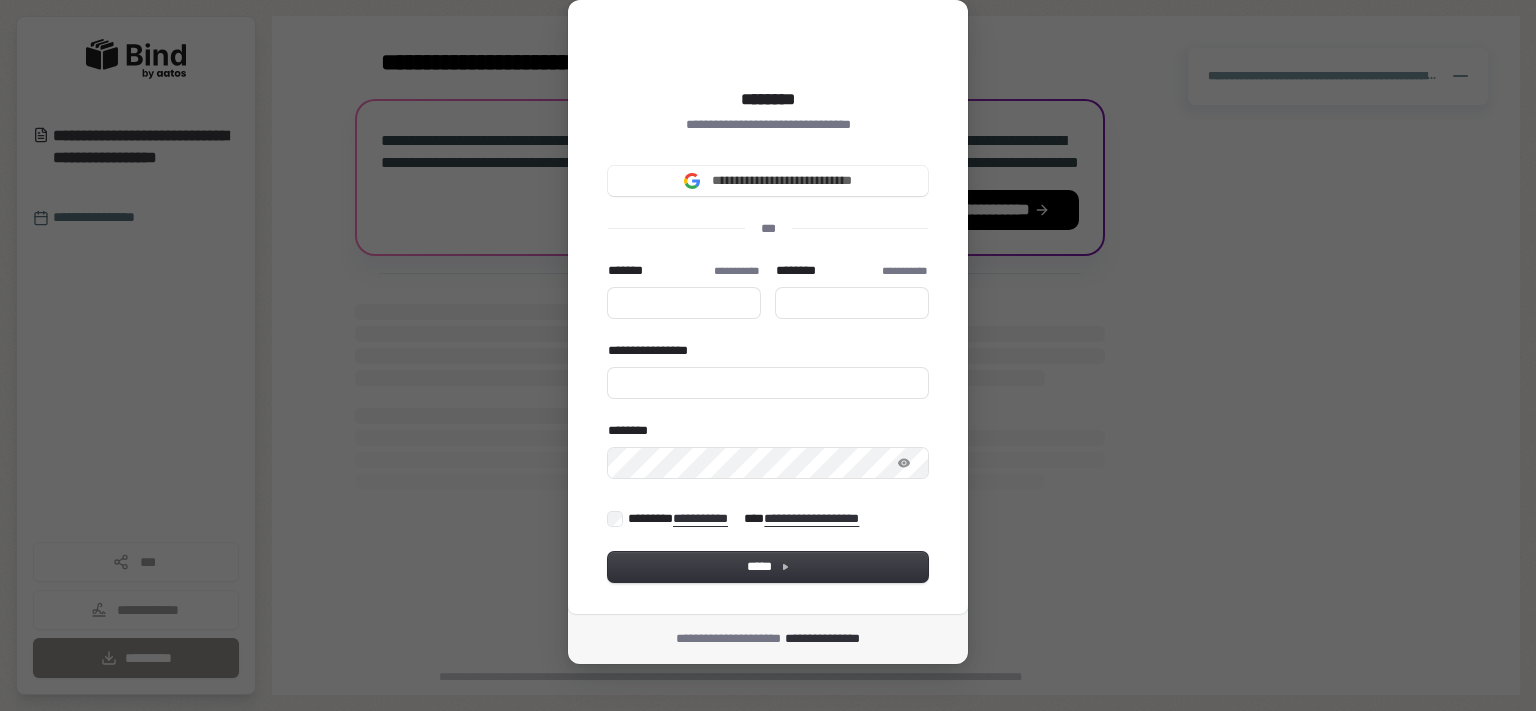 type 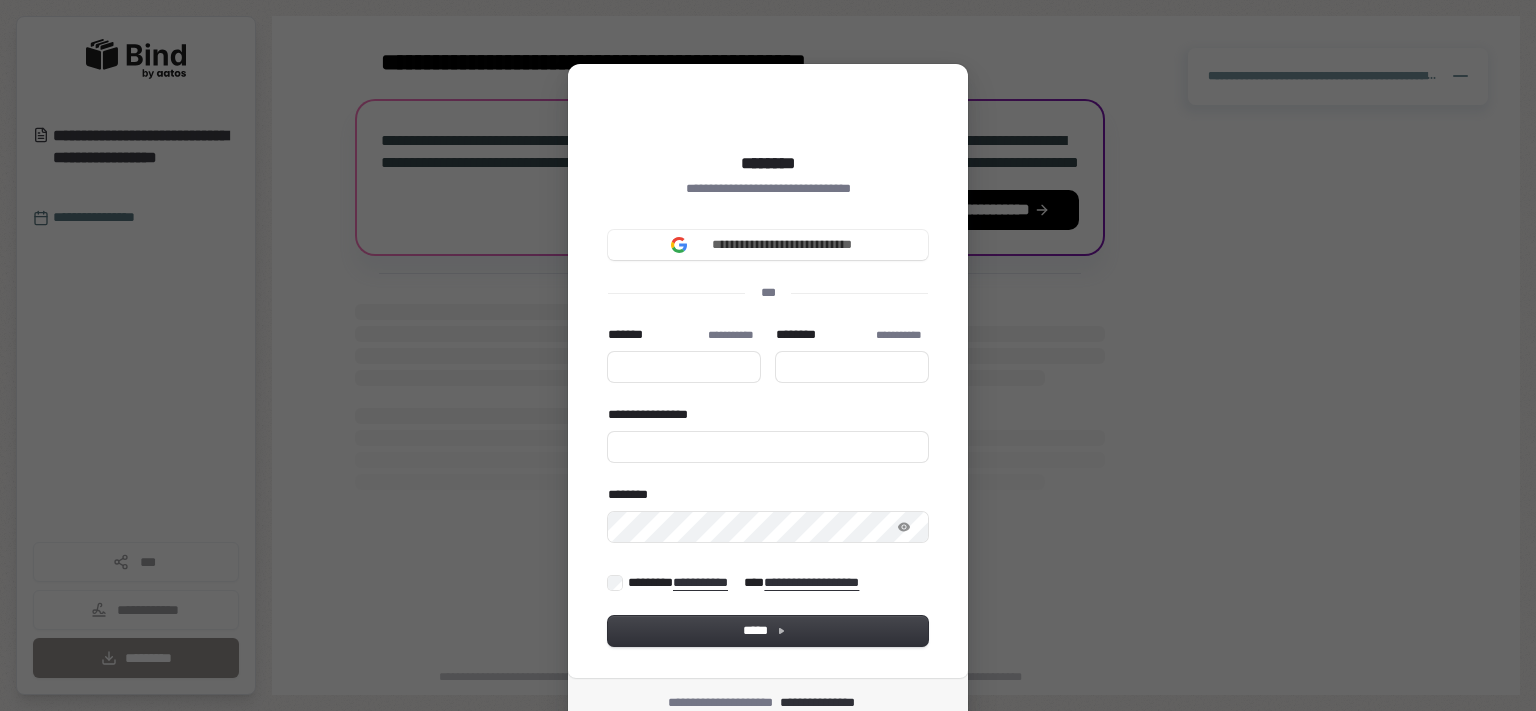 type 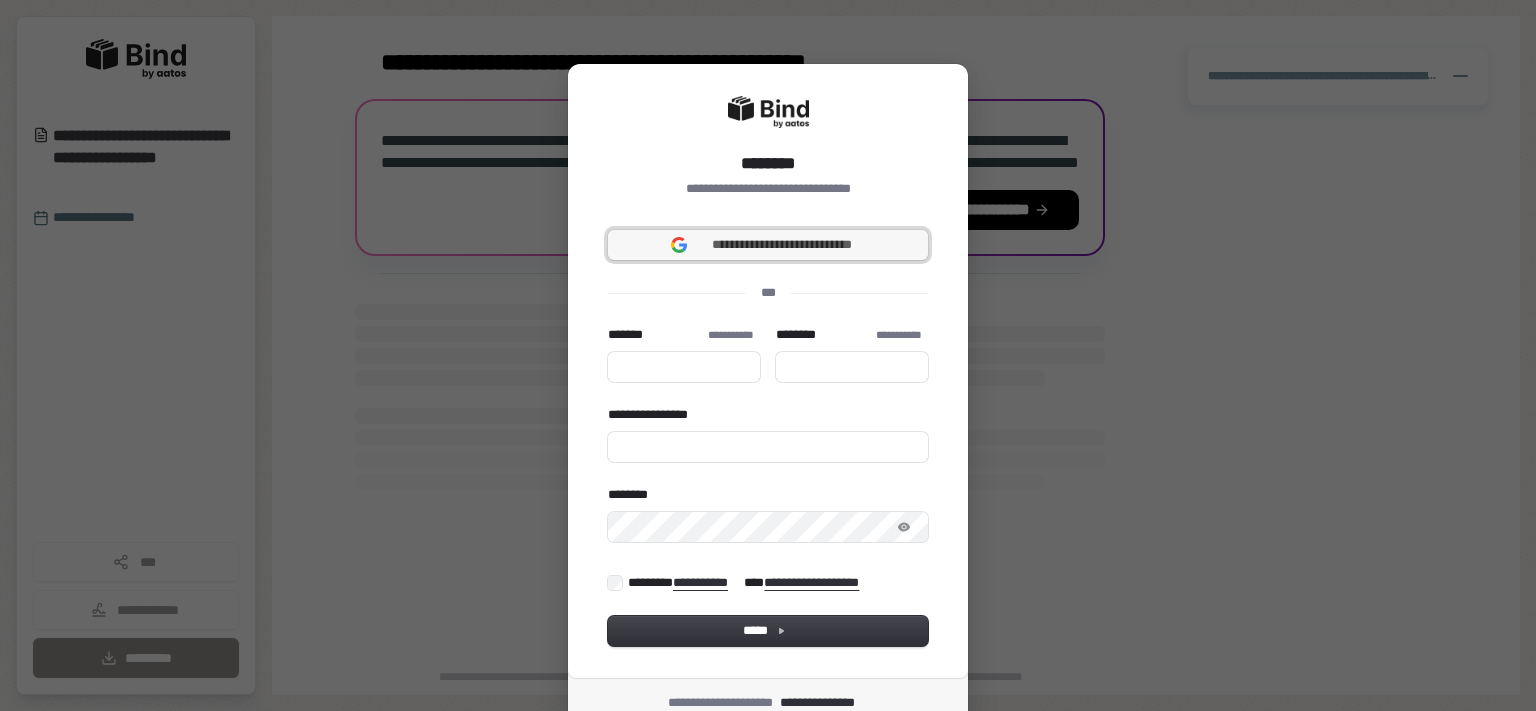 click on "**********" at bounding box center (782, 245) 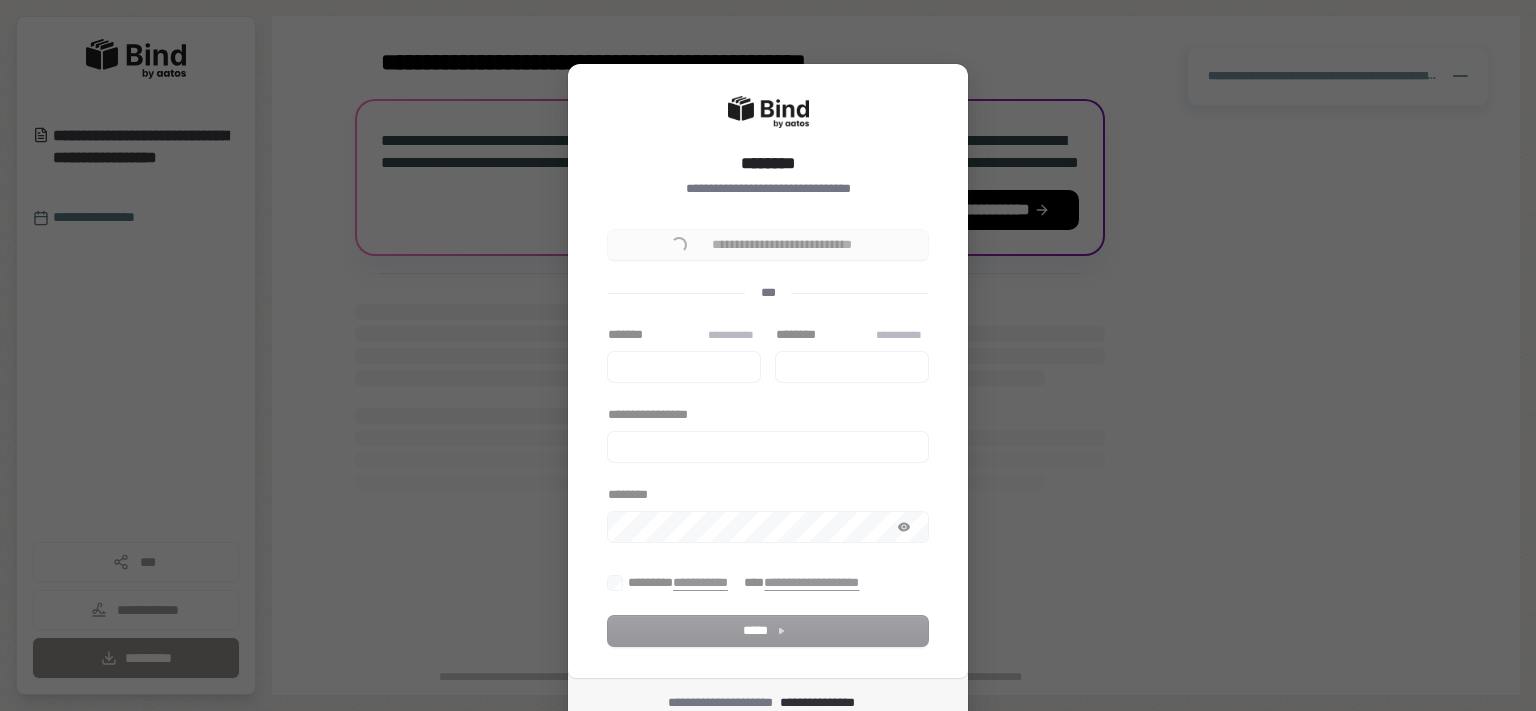 type 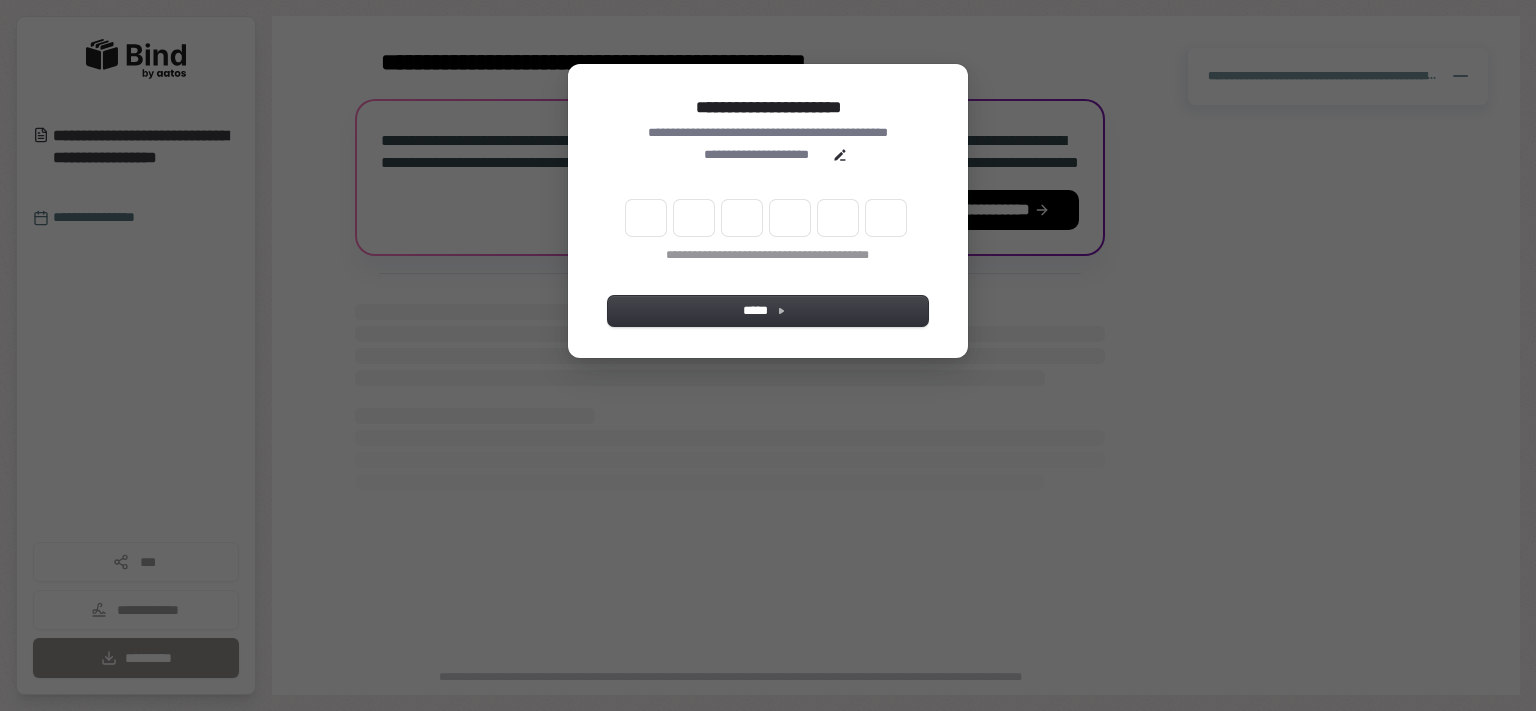 scroll, scrollTop: 0, scrollLeft: 0, axis: both 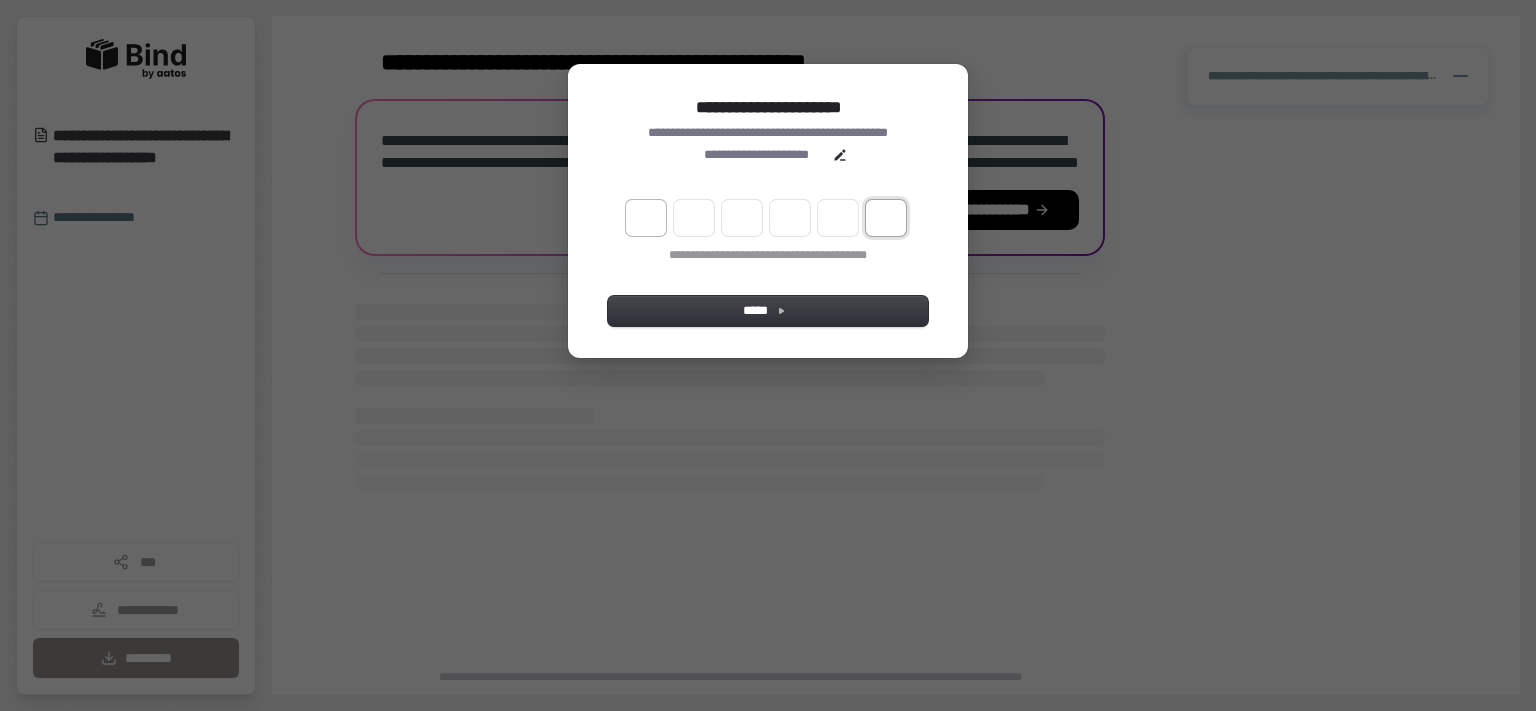 paste on "*" 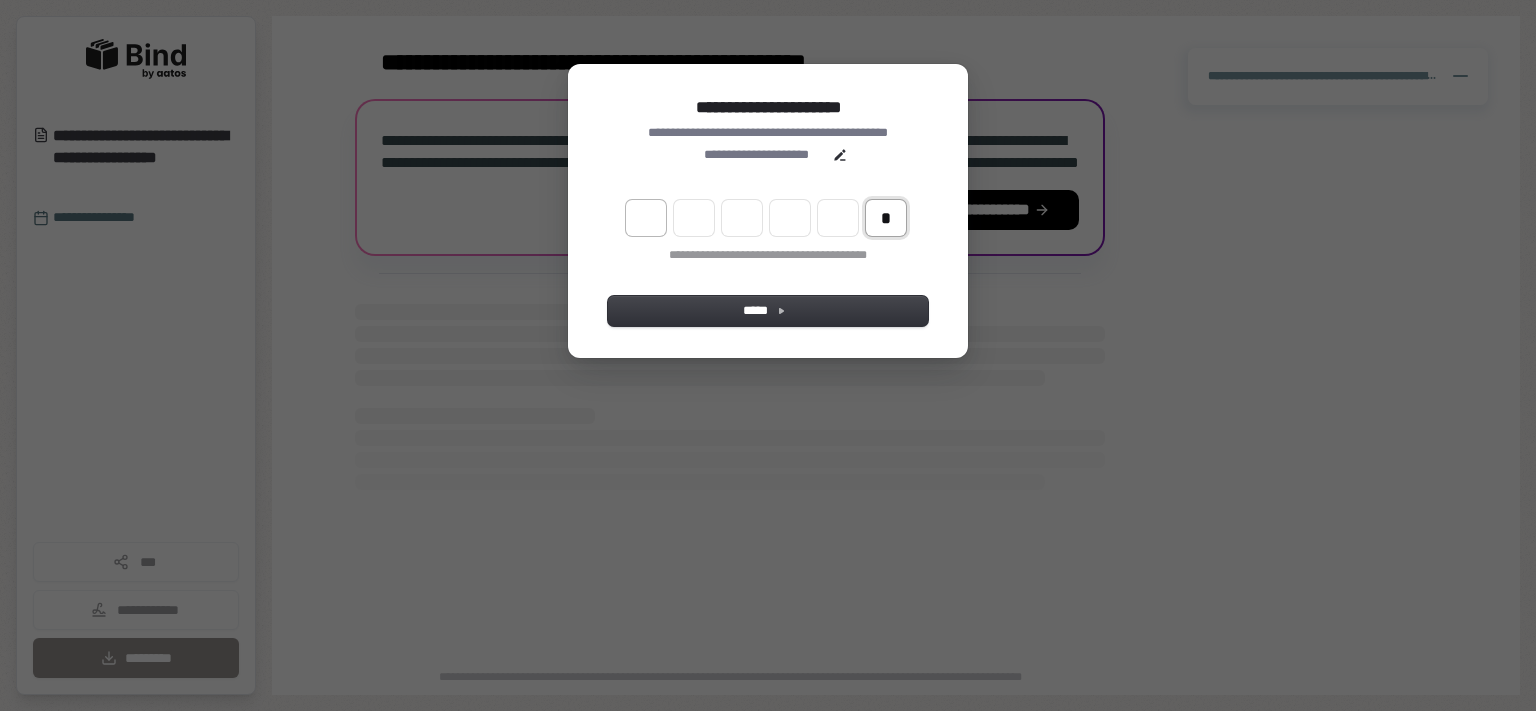 type on "*" 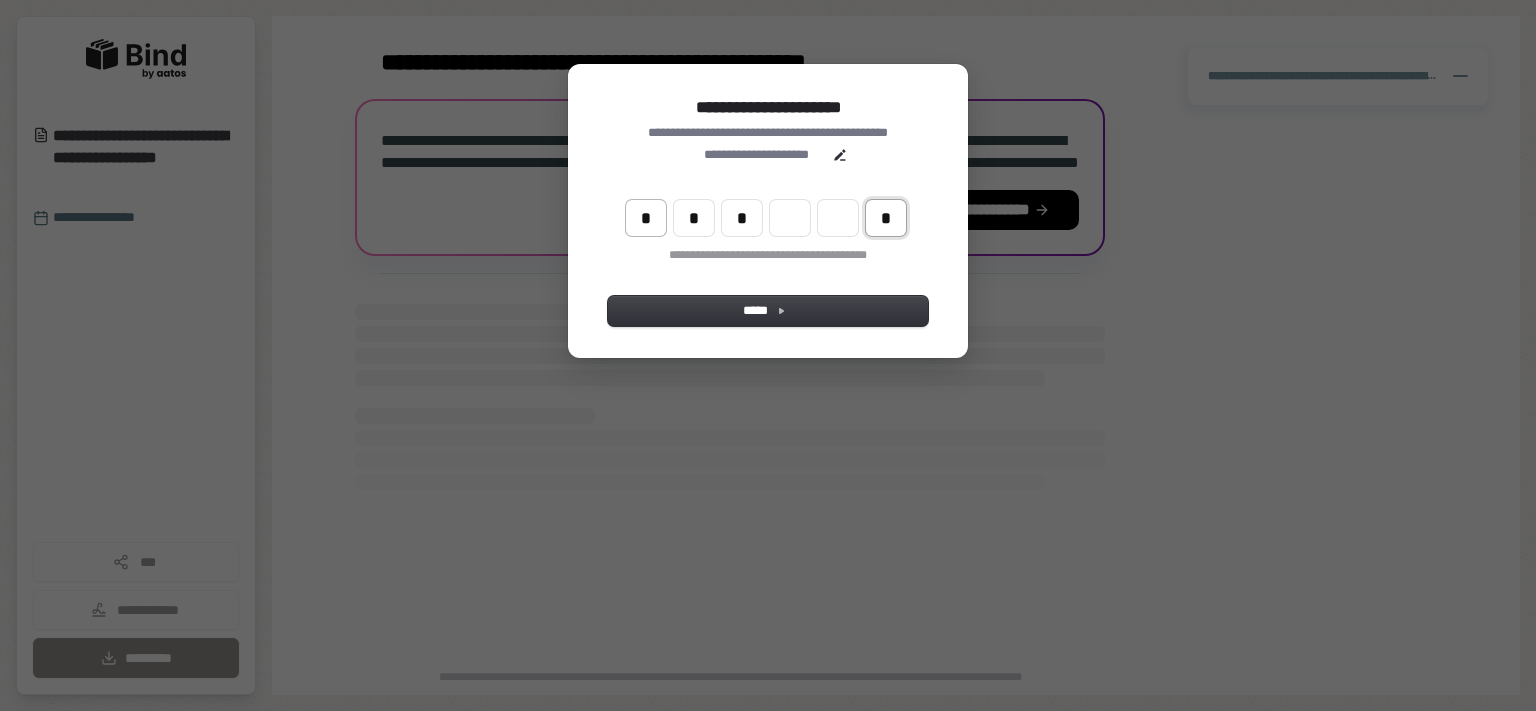 type on "*" 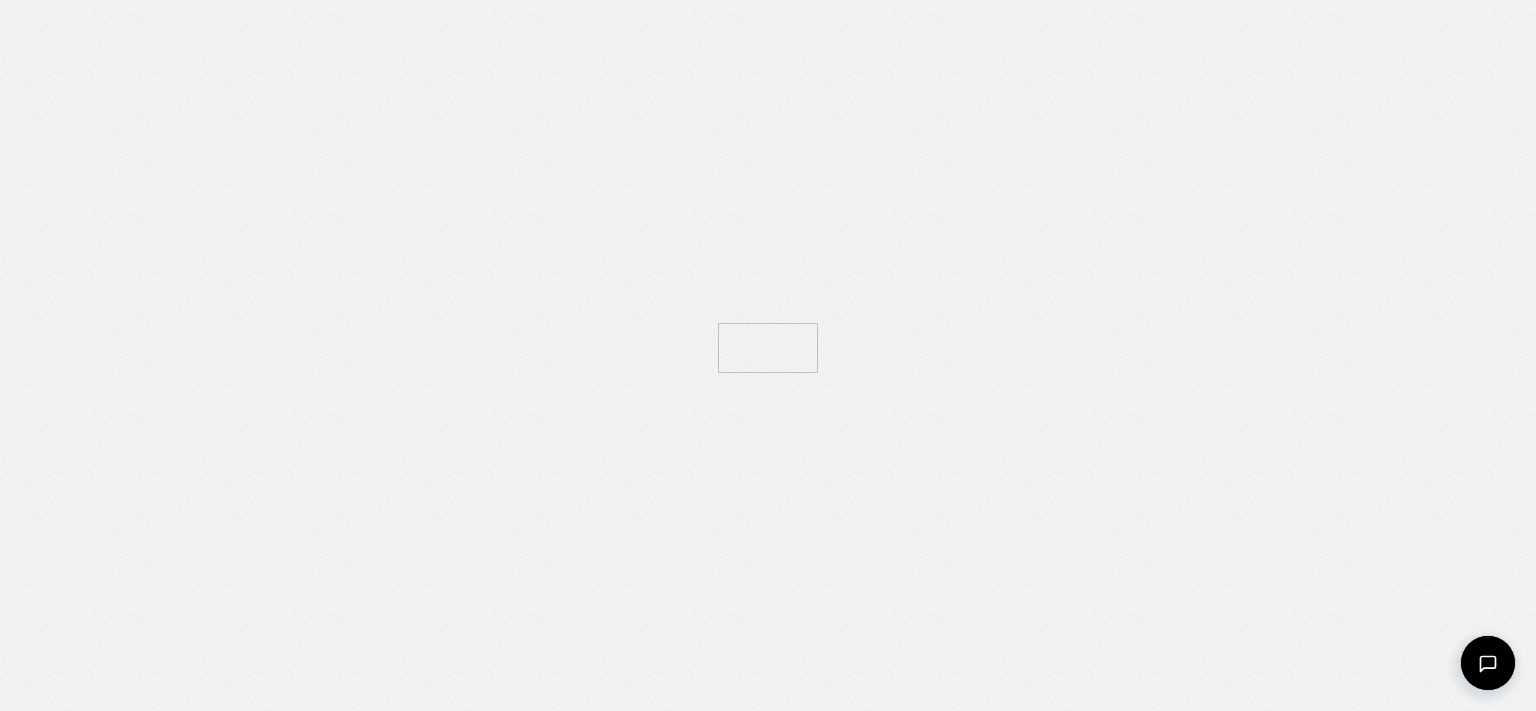 scroll, scrollTop: 0, scrollLeft: 0, axis: both 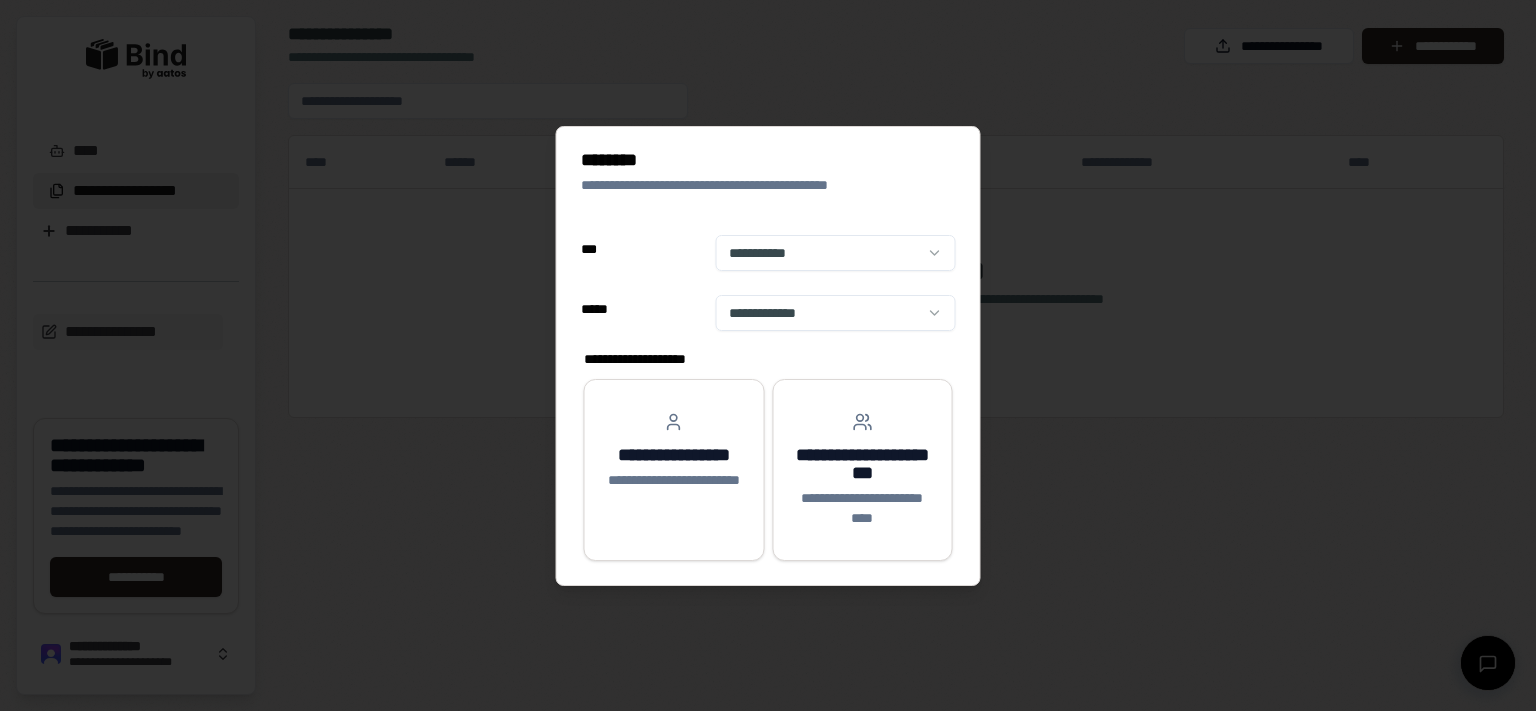 select on "**" 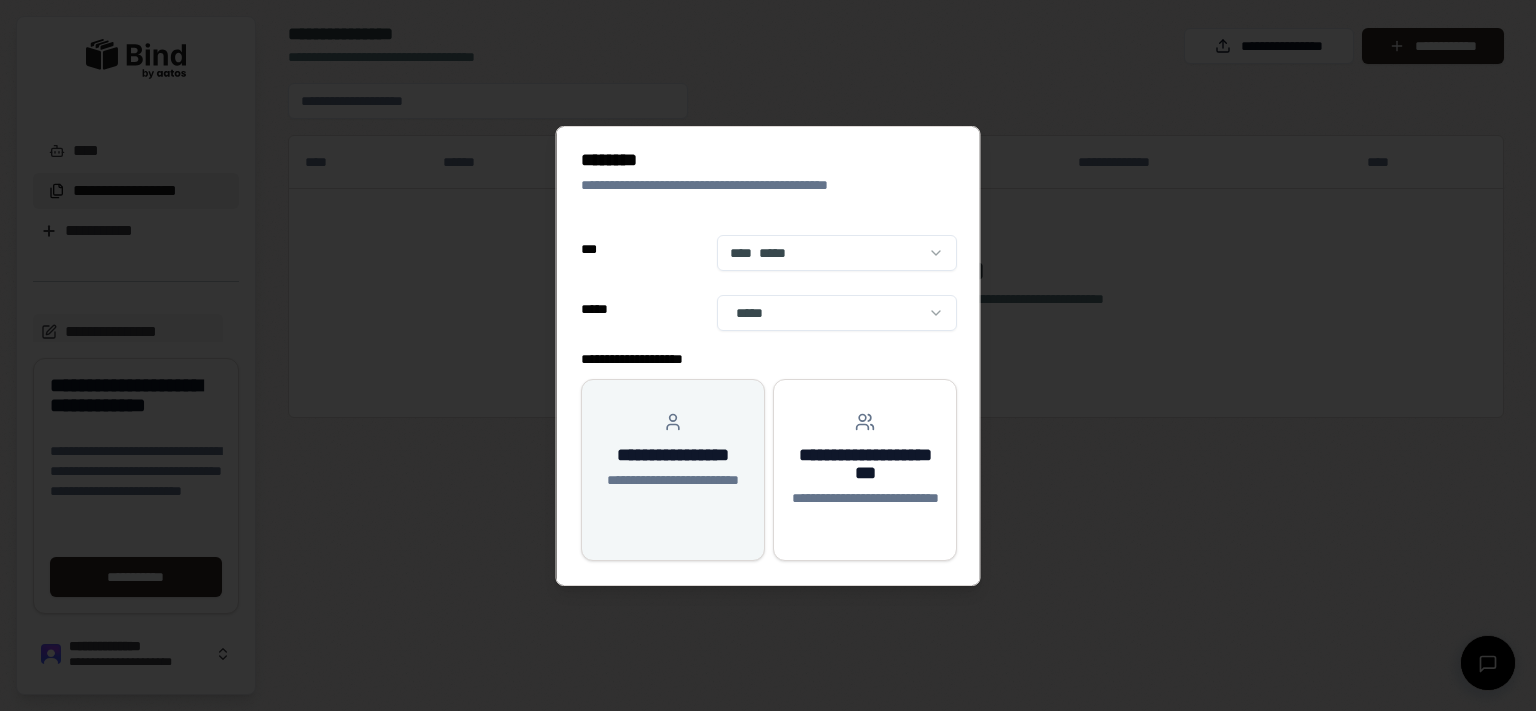 click on "**********" at bounding box center [673, 455] 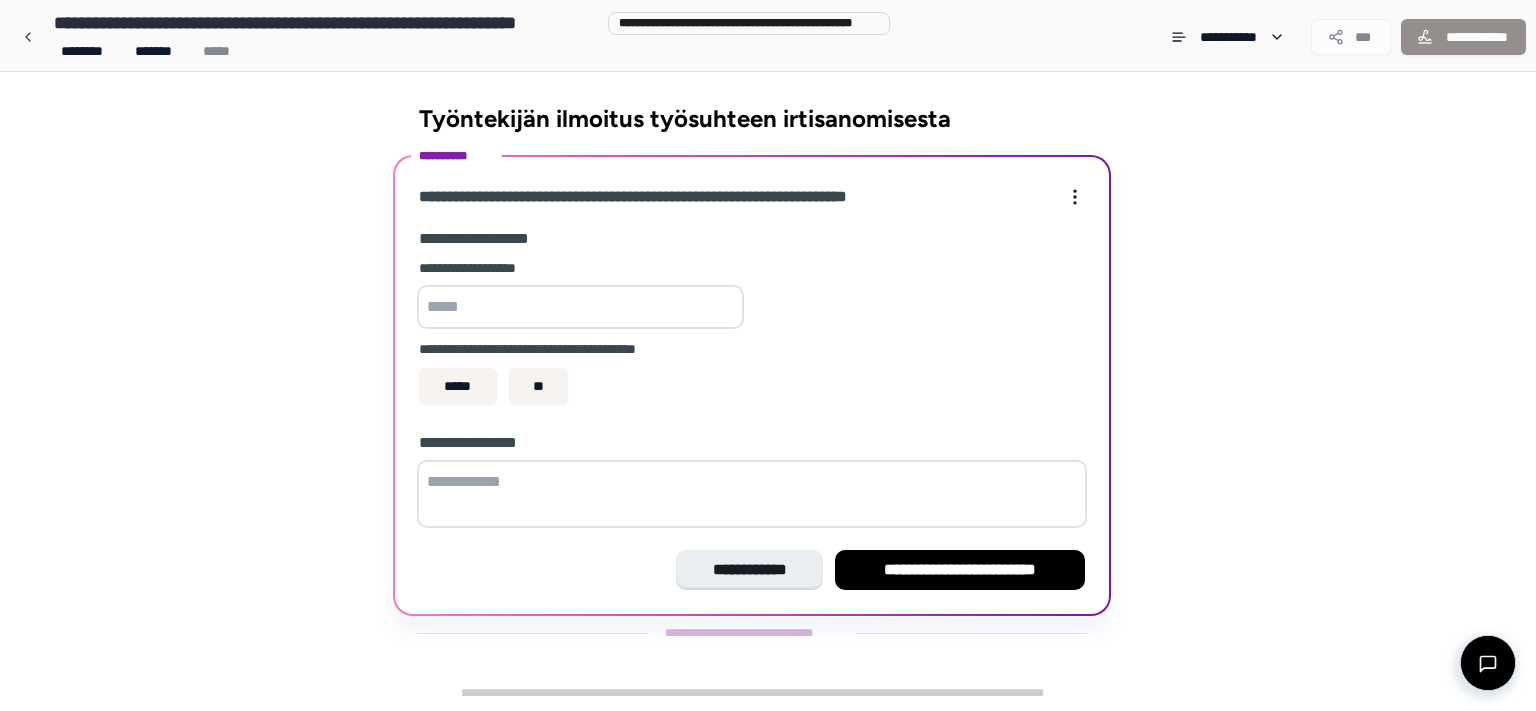 click at bounding box center (580, 307) 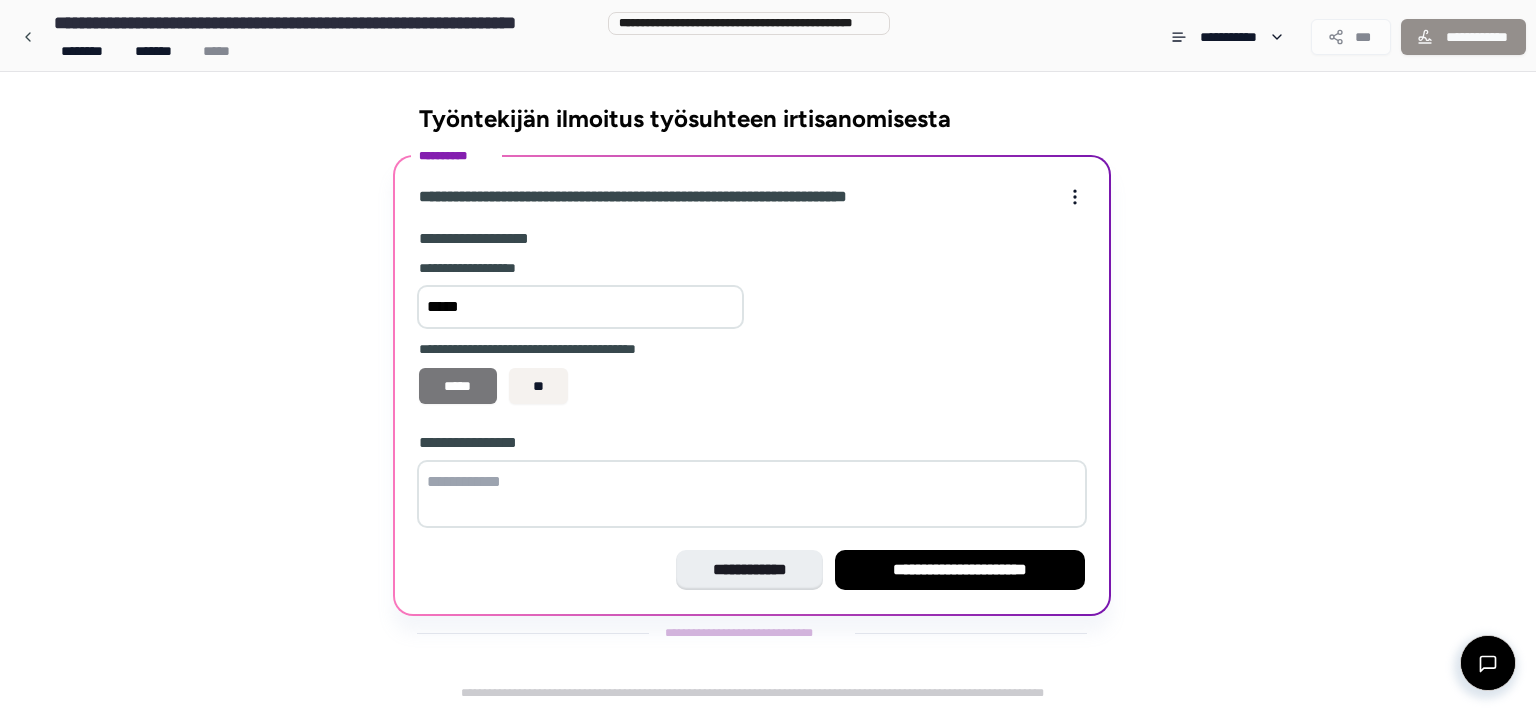 type on "*****" 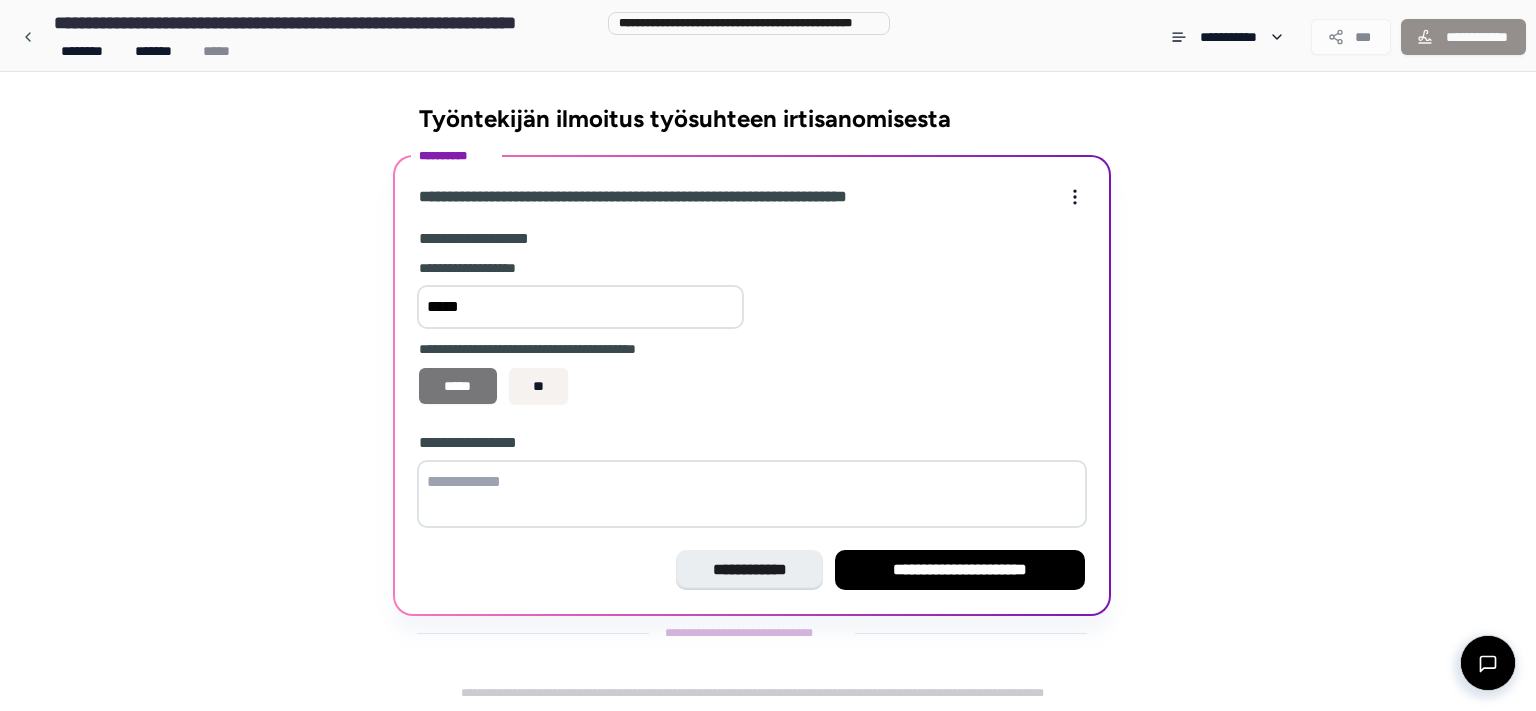 click on "*****" at bounding box center [458, 386] 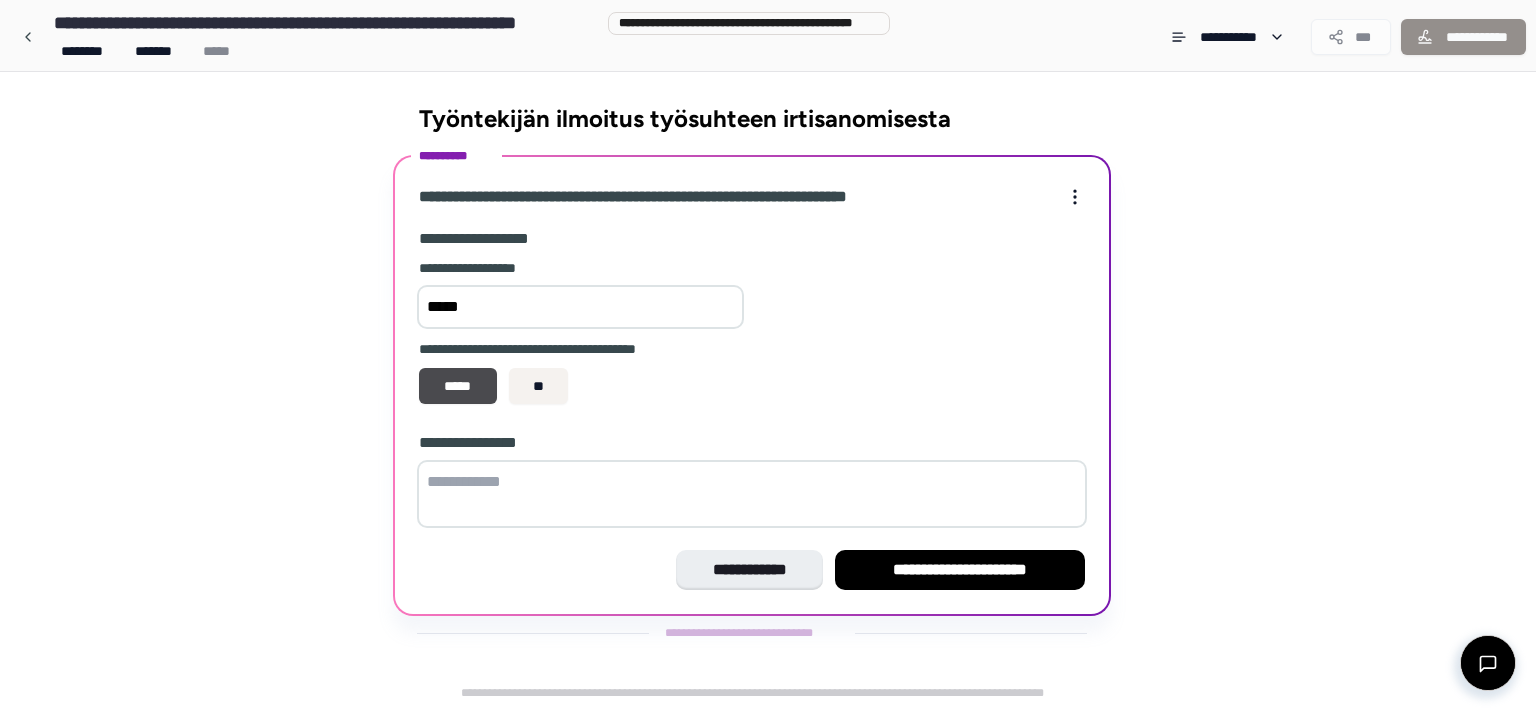 click at bounding box center (752, 494) 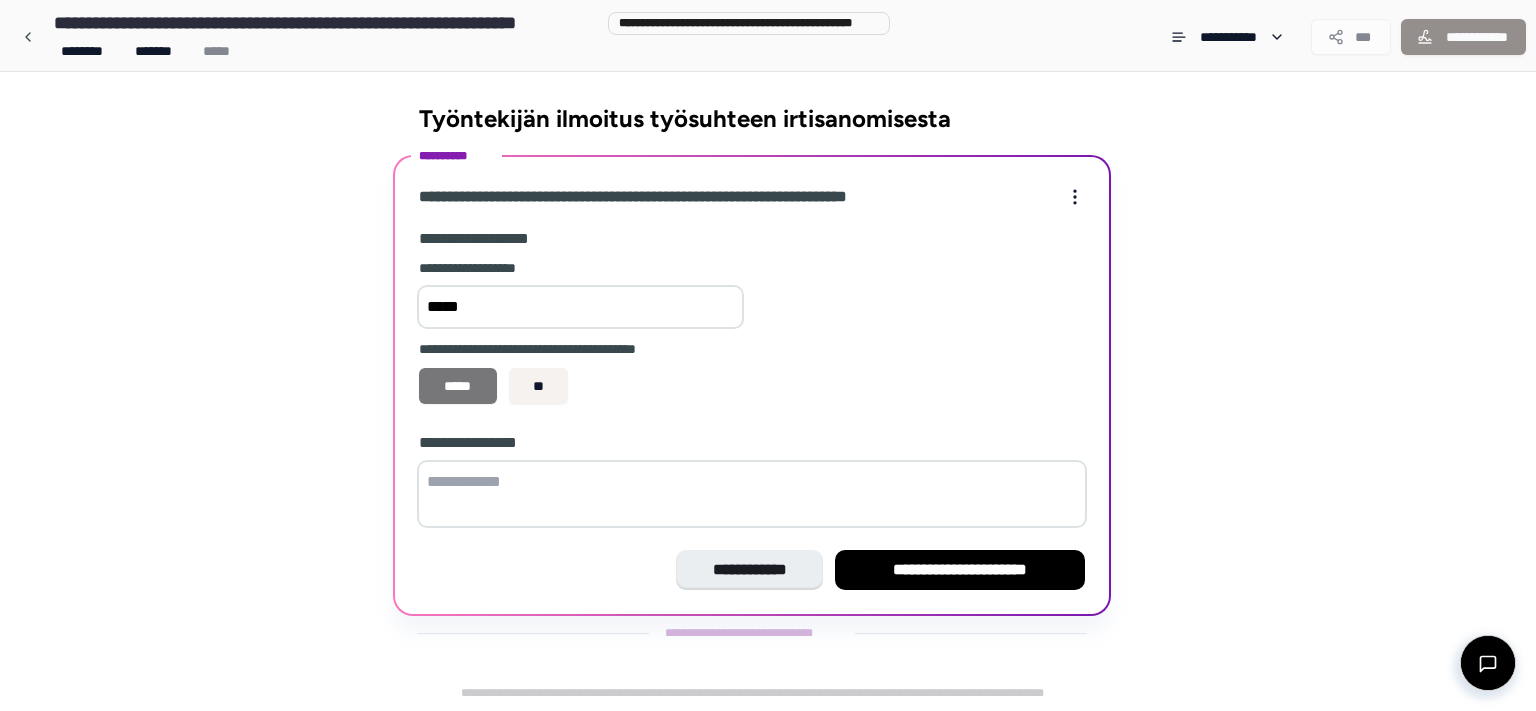 click on "*****" at bounding box center [458, 386] 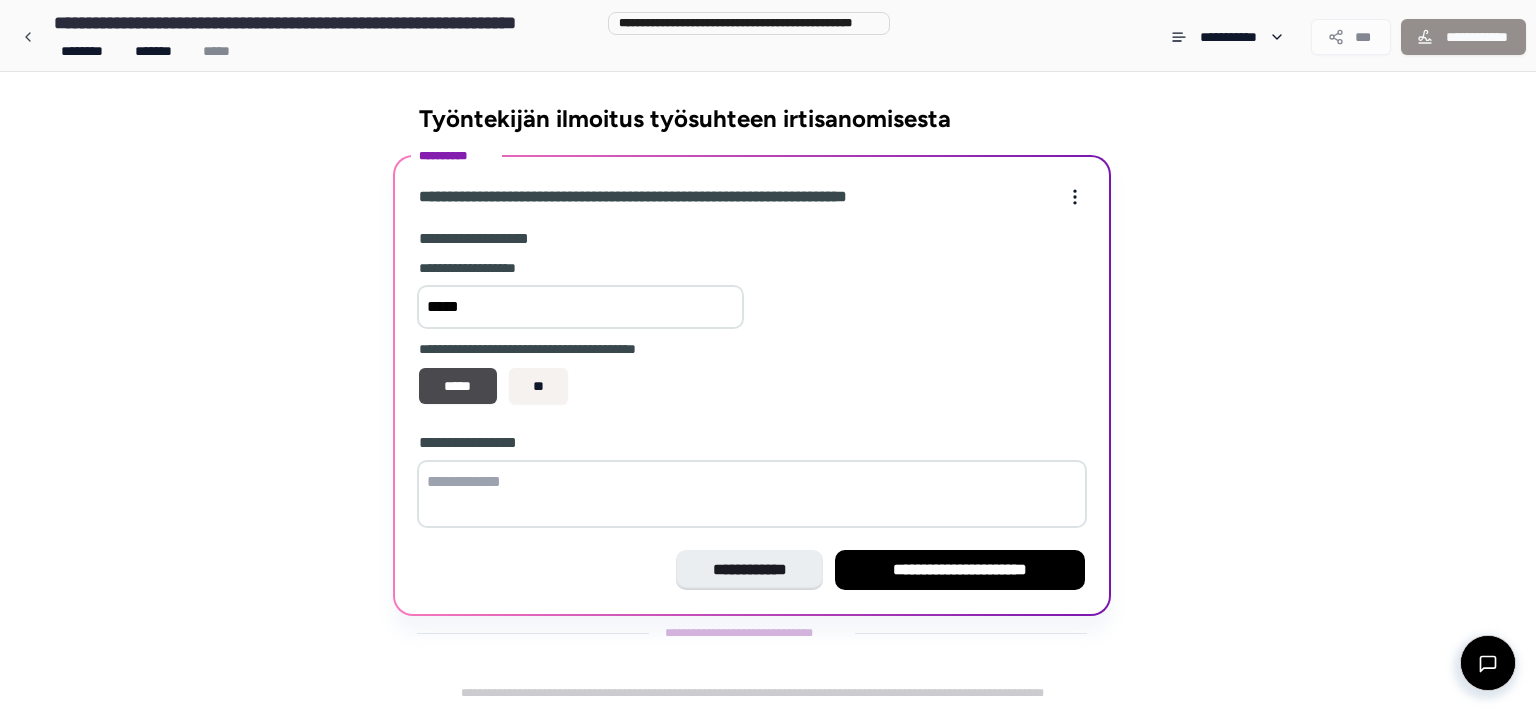 click at bounding box center (752, 494) 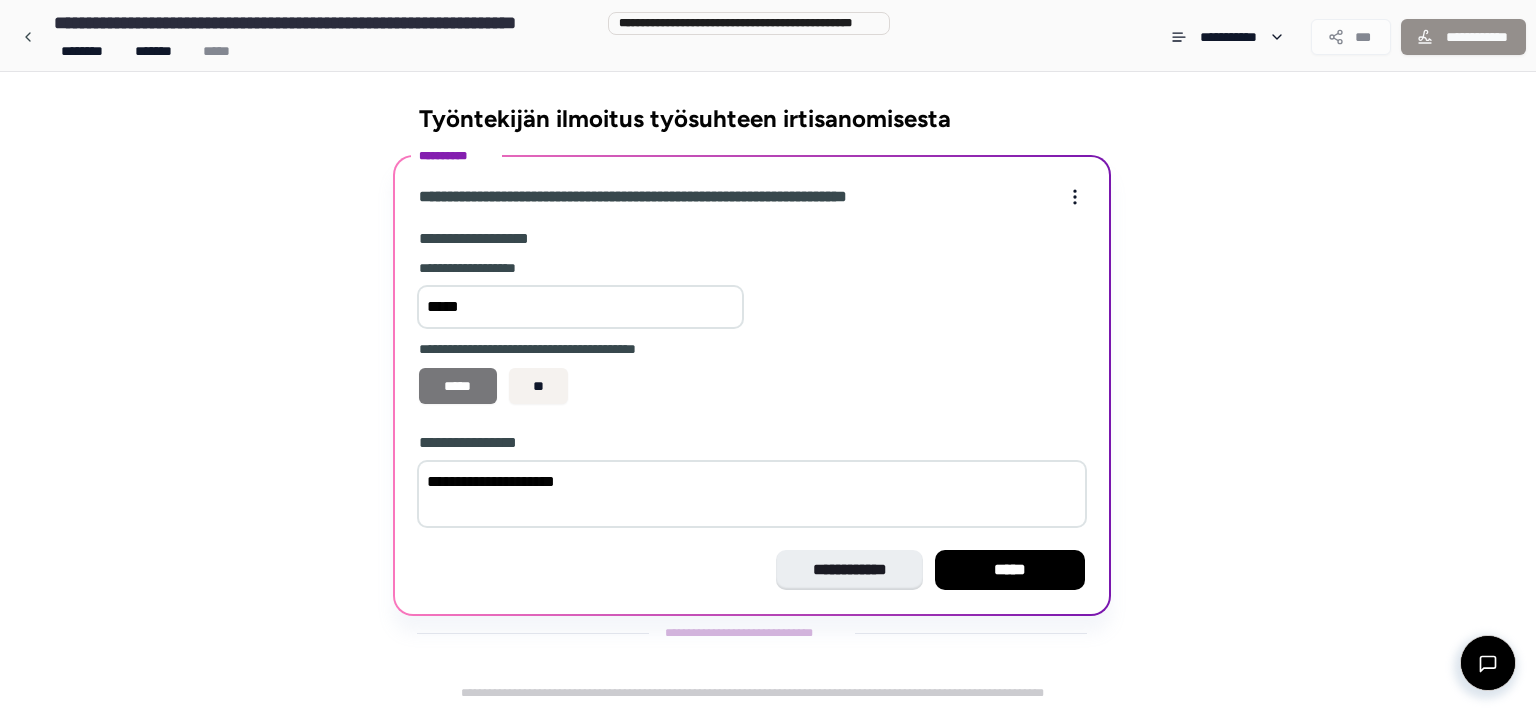 type on "**********" 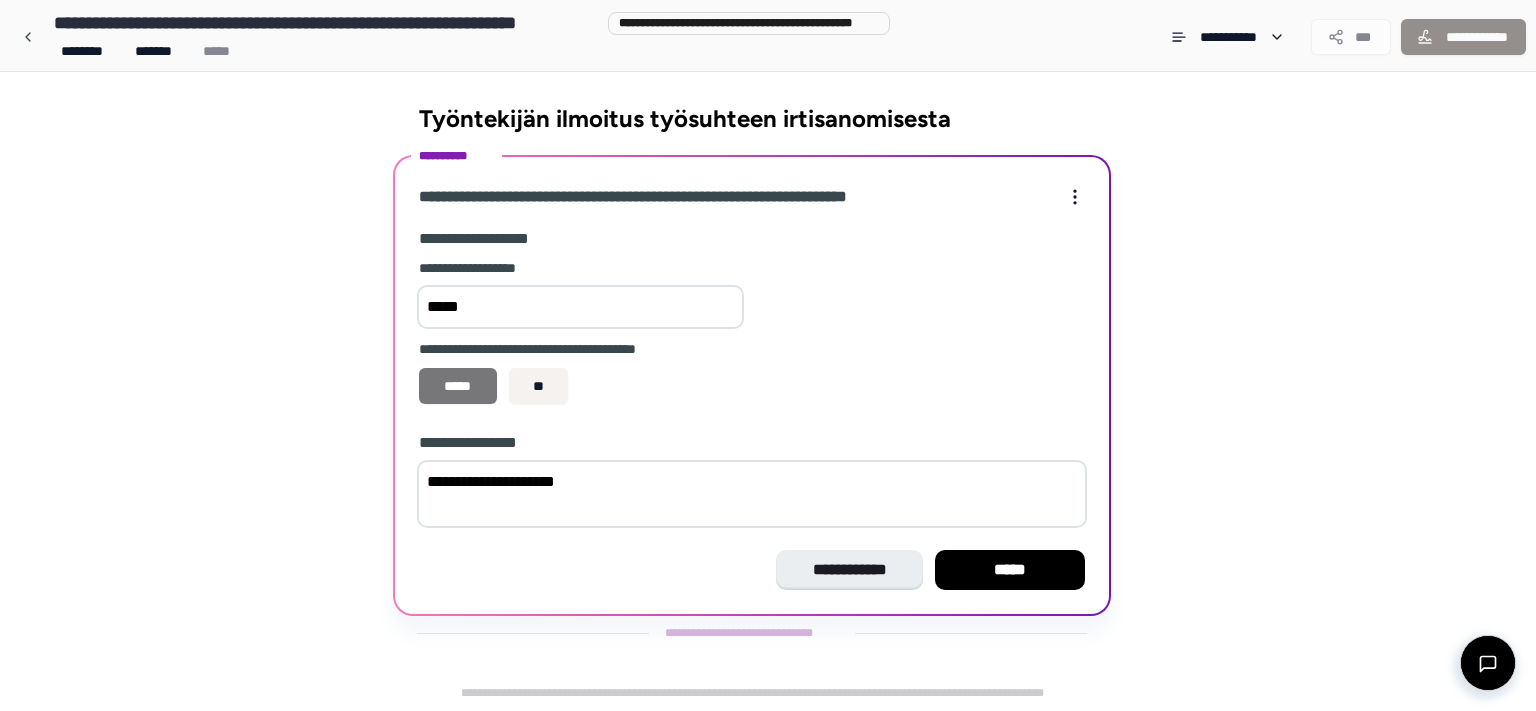 click on "*****" at bounding box center [458, 386] 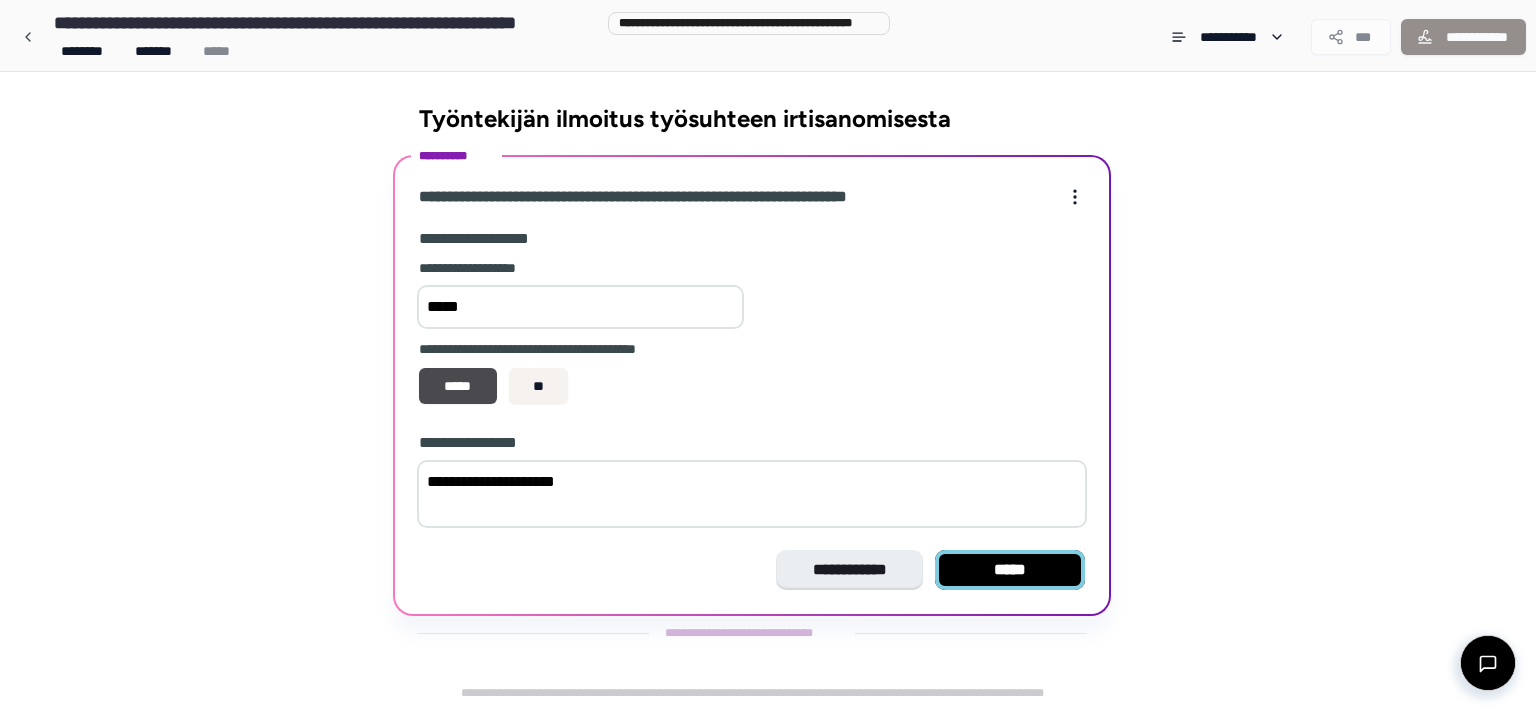 click on "*****" at bounding box center [1010, 570] 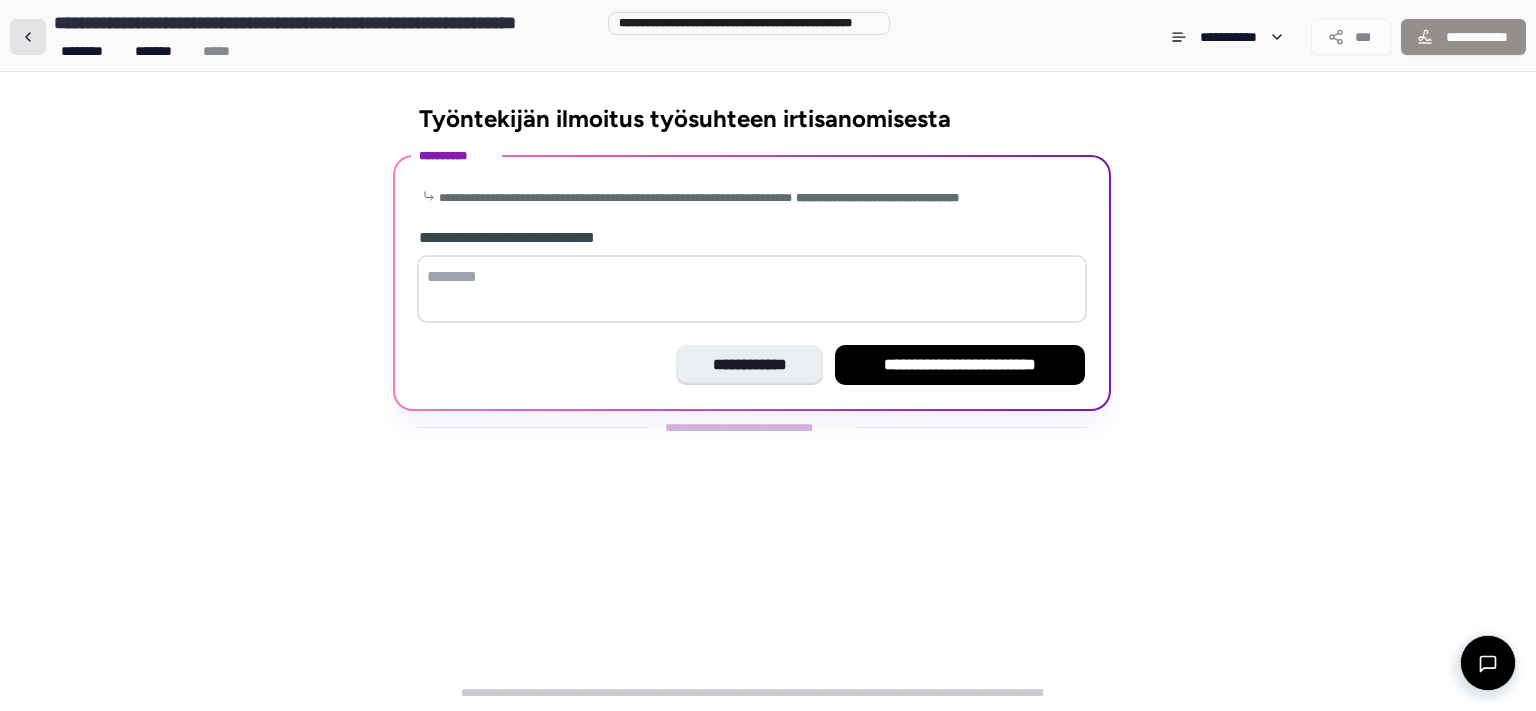 click at bounding box center [28, 37] 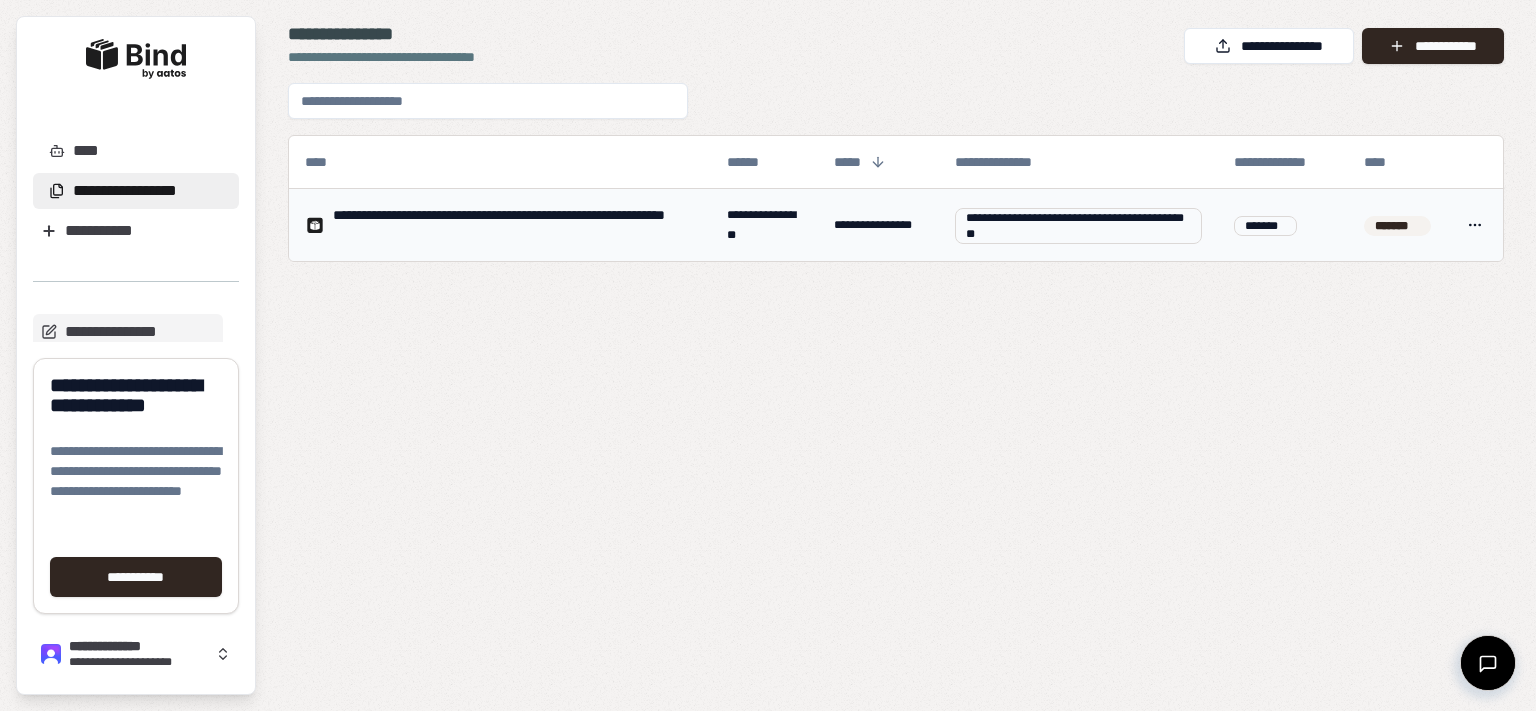 click on "**********" at bounding box center [764, 225] 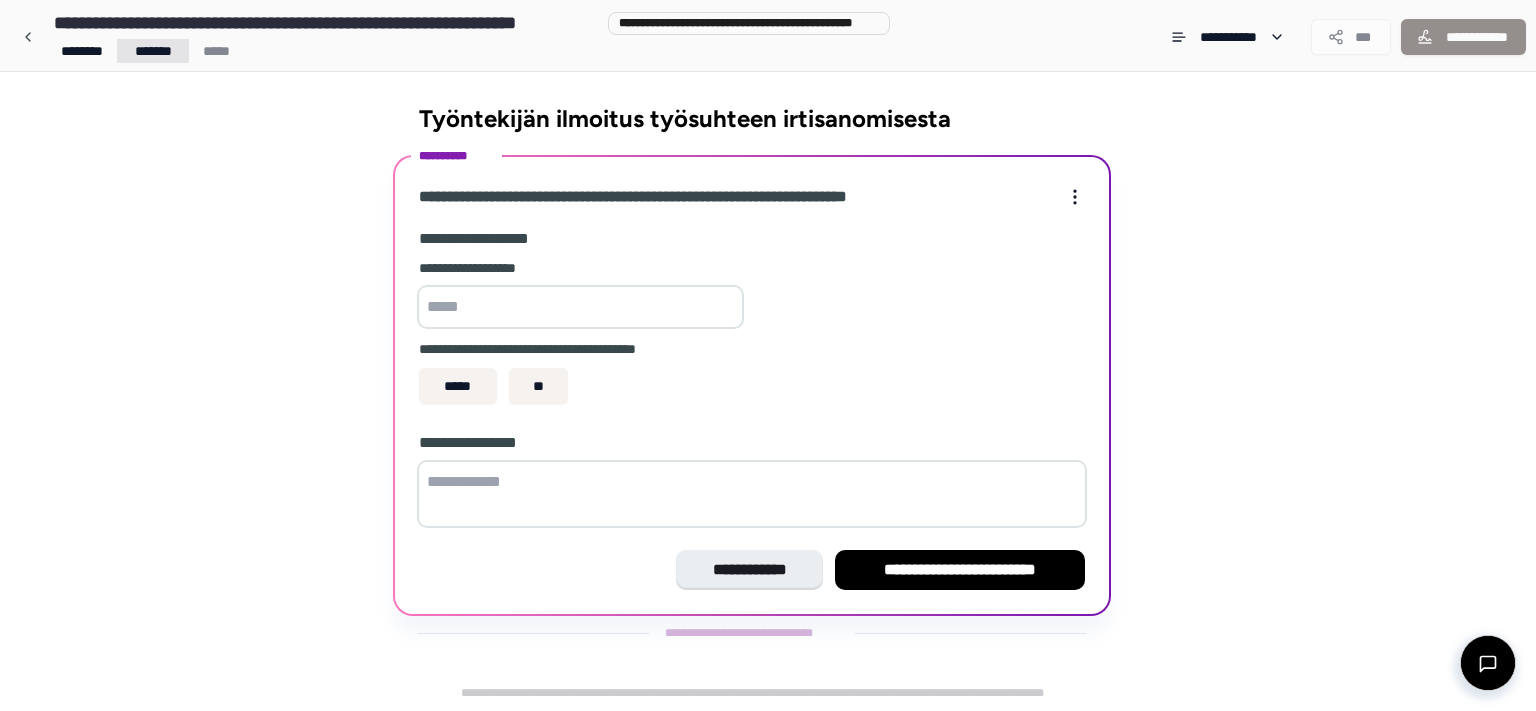 click on "**********" at bounding box center (768, 355) 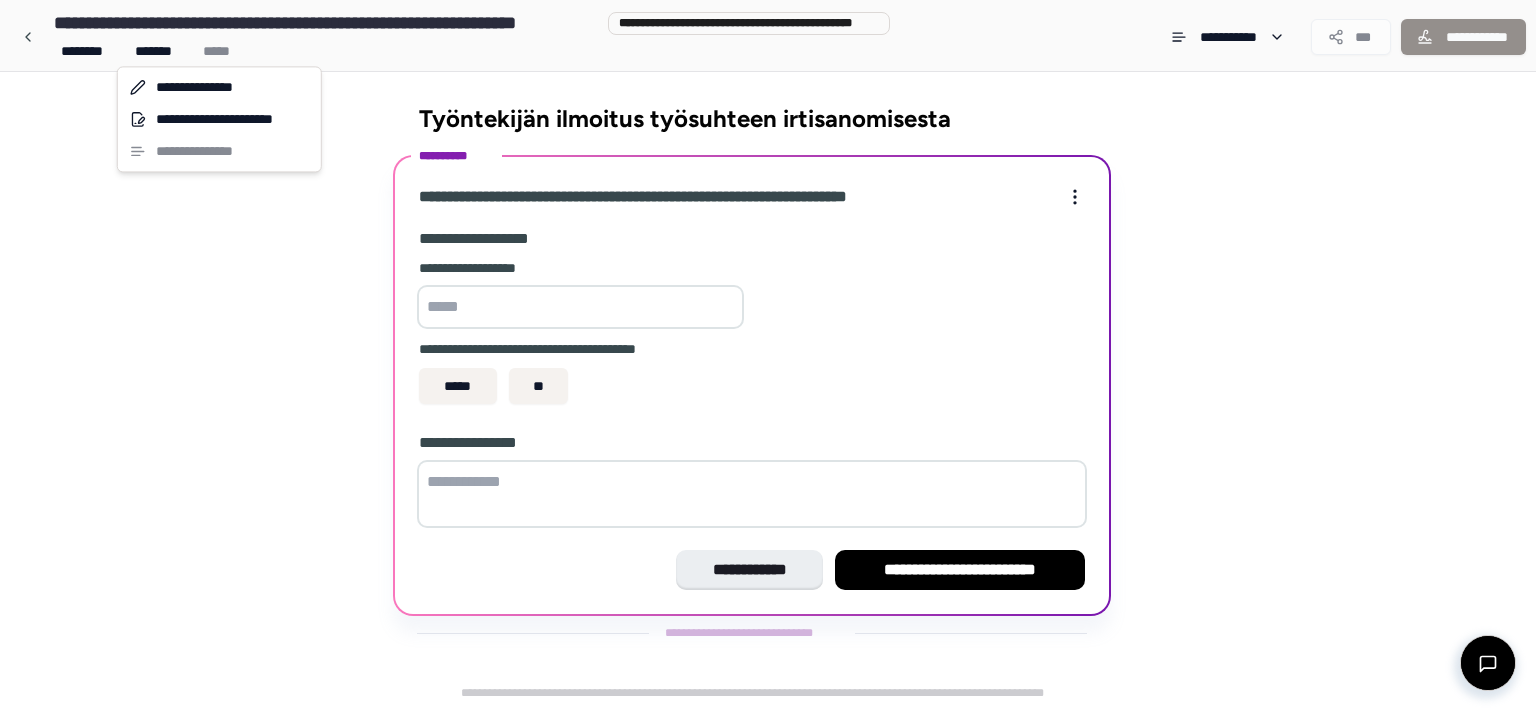 click on "**********" at bounding box center [768, 355] 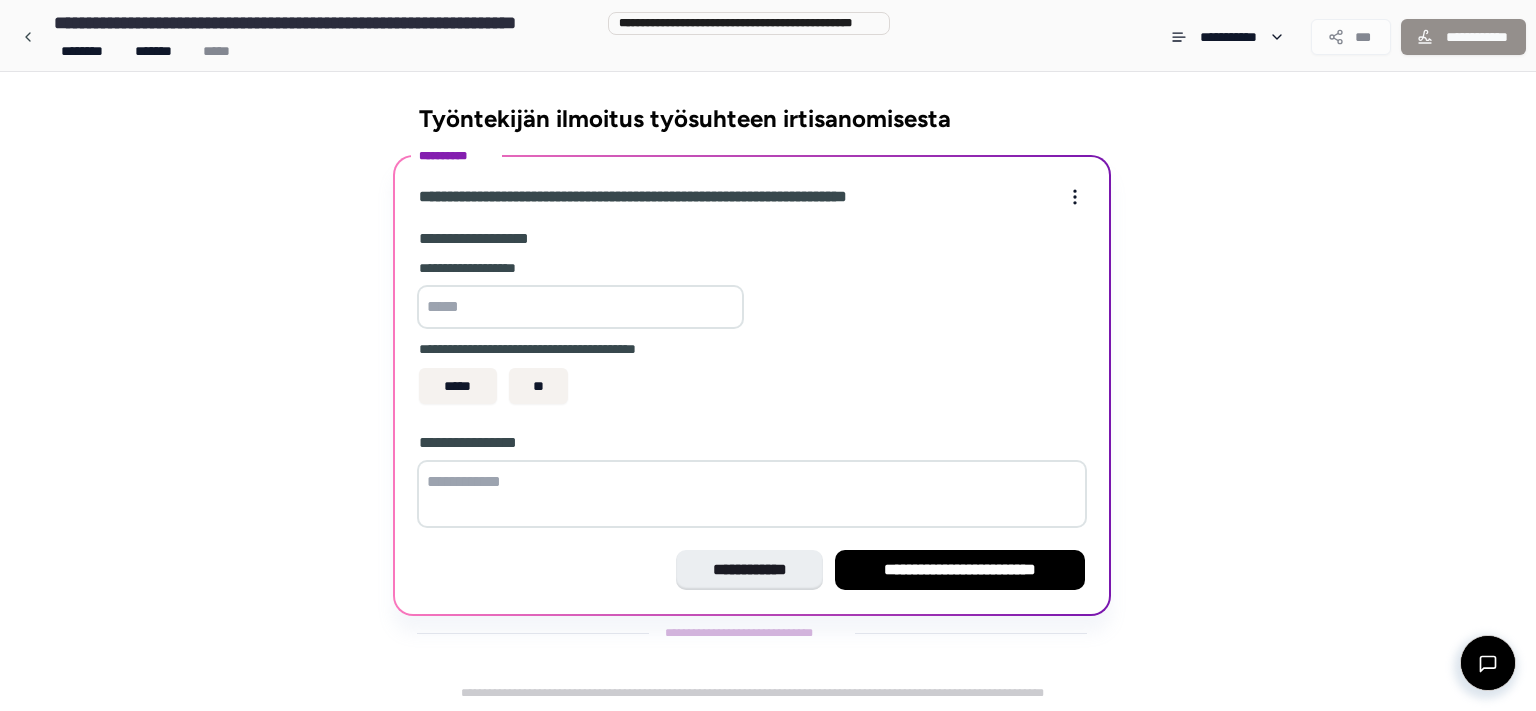 click at bounding box center (580, 307) 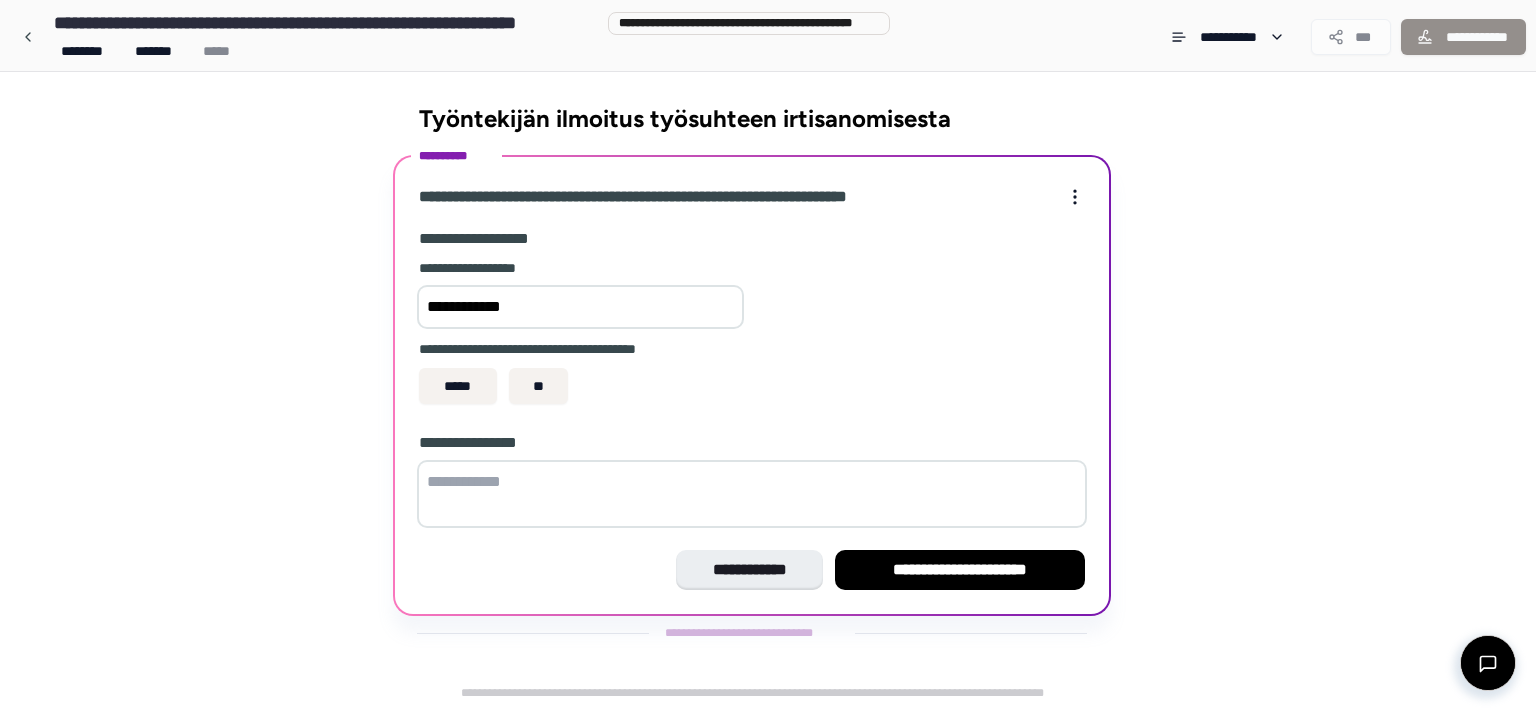 type on "**********" 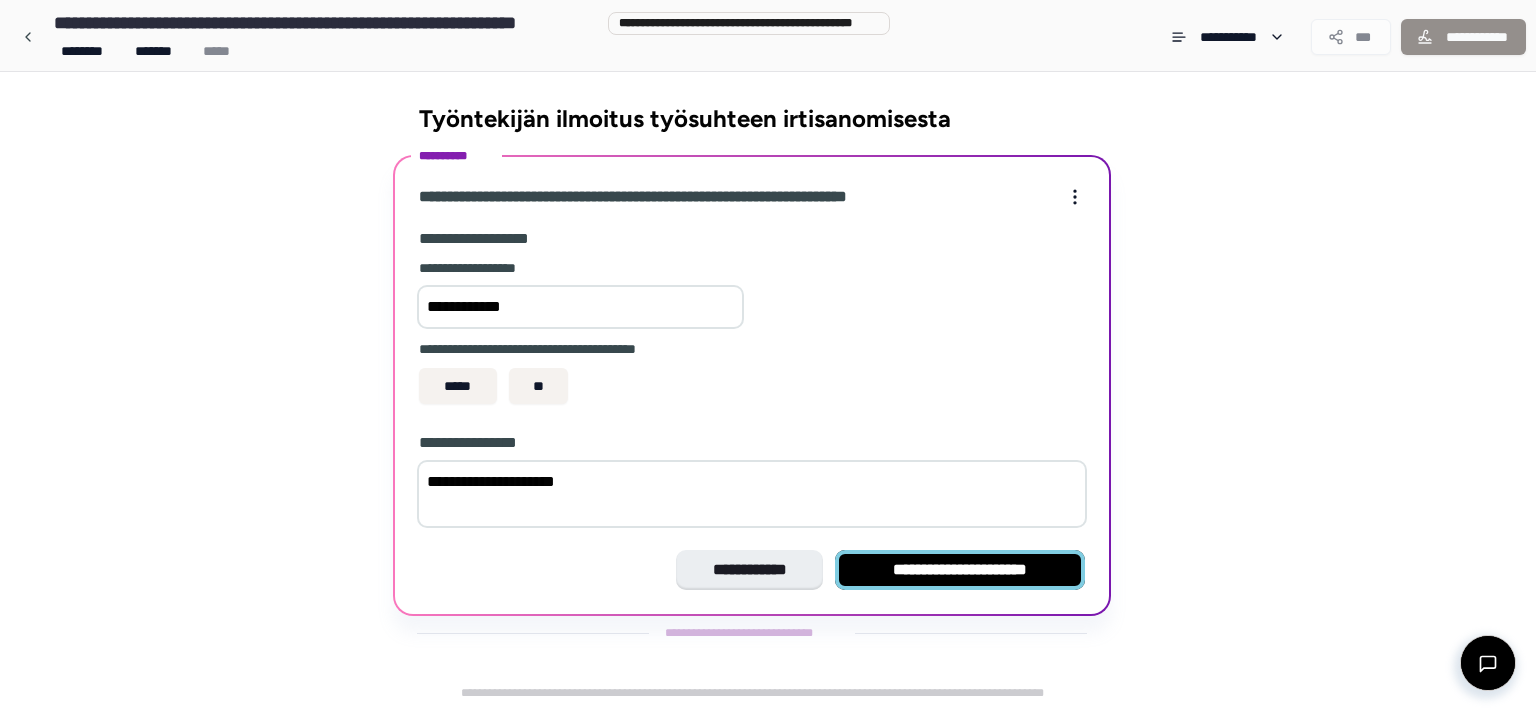 type on "**********" 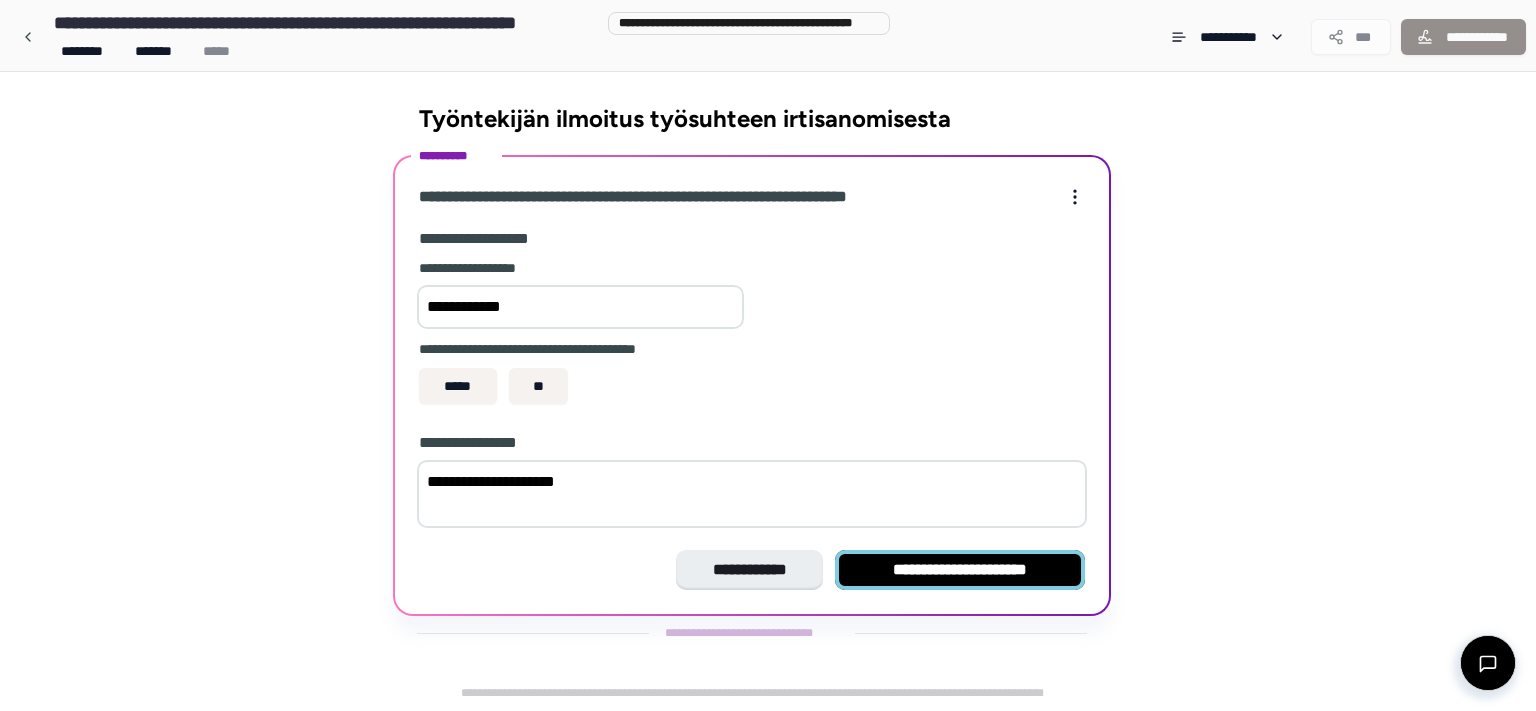 click on "**********" at bounding box center [960, 570] 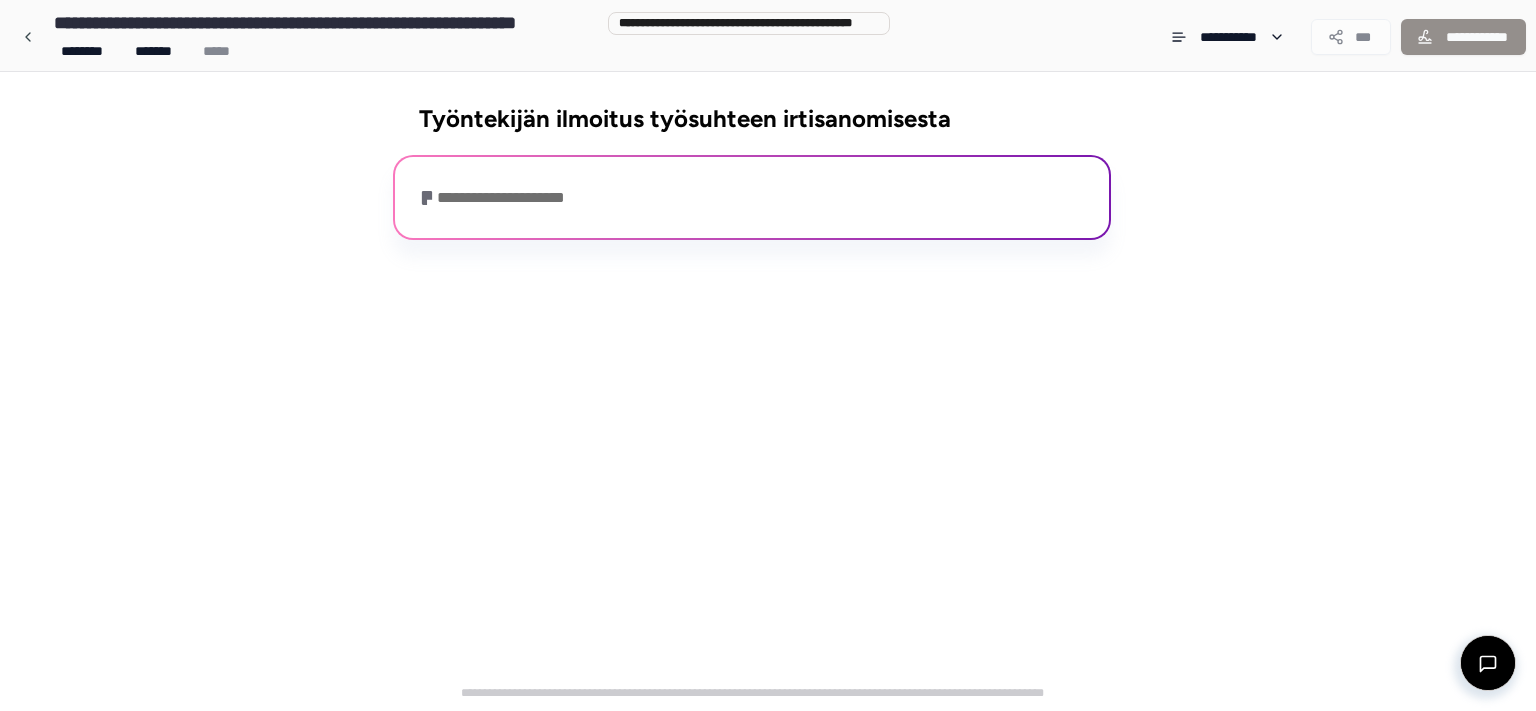 click on "**********" at bounding box center [505, 198] 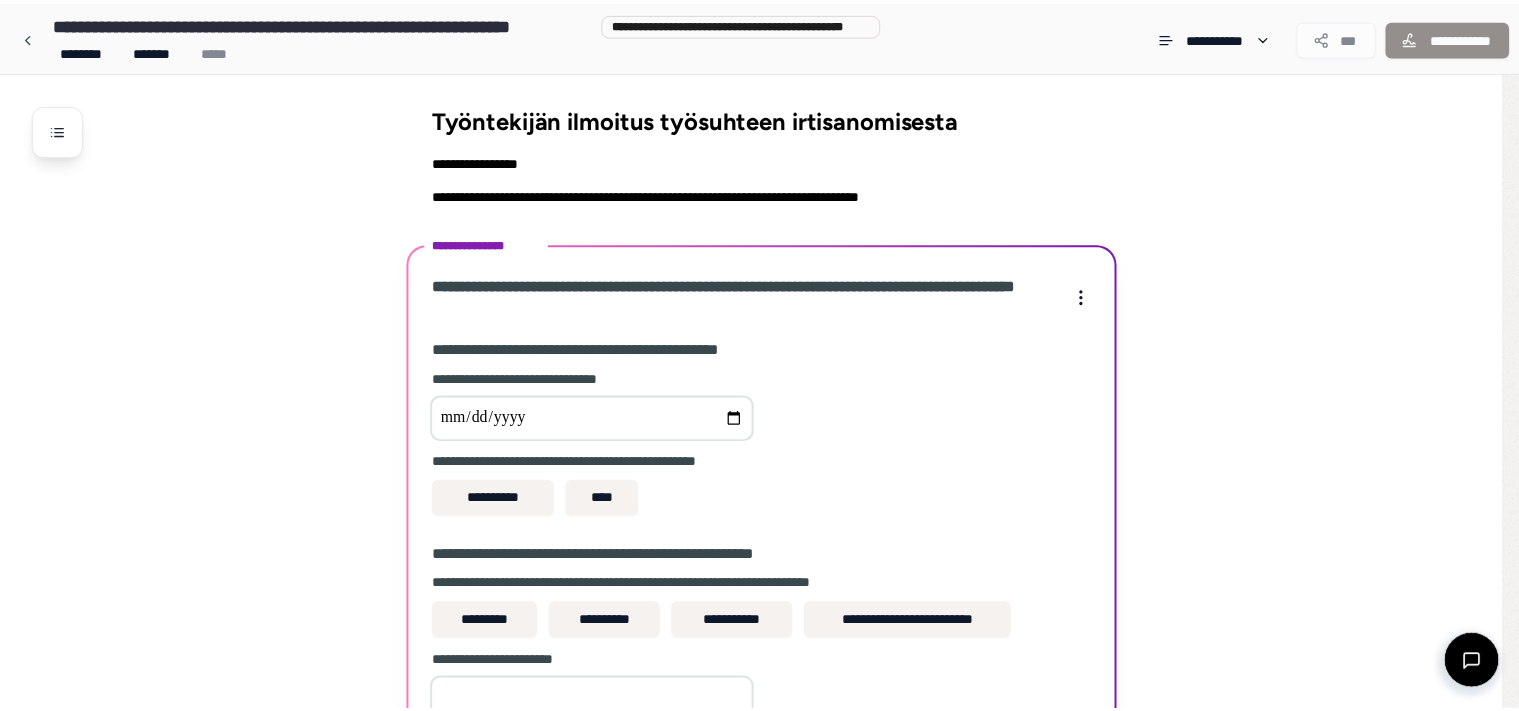 scroll, scrollTop: 250, scrollLeft: 0, axis: vertical 